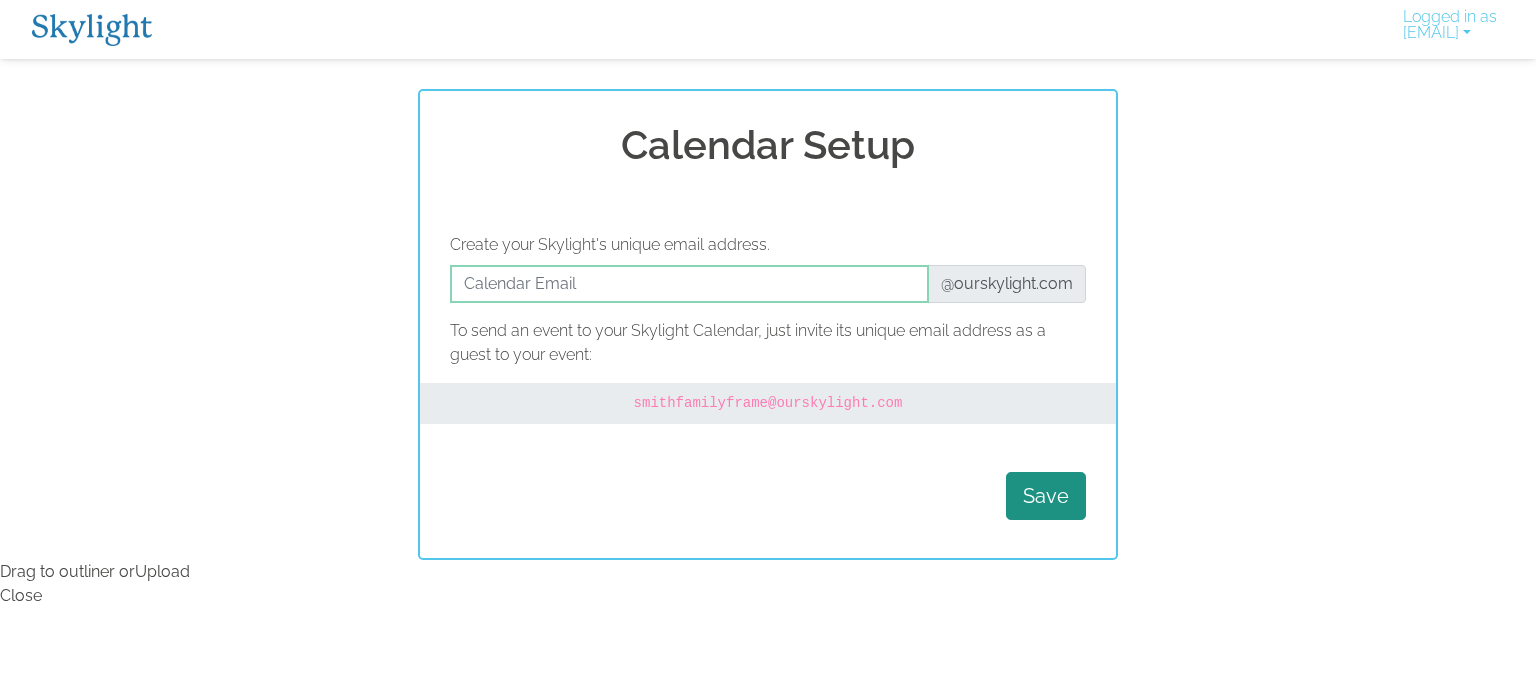 scroll, scrollTop: 0, scrollLeft: 0, axis: both 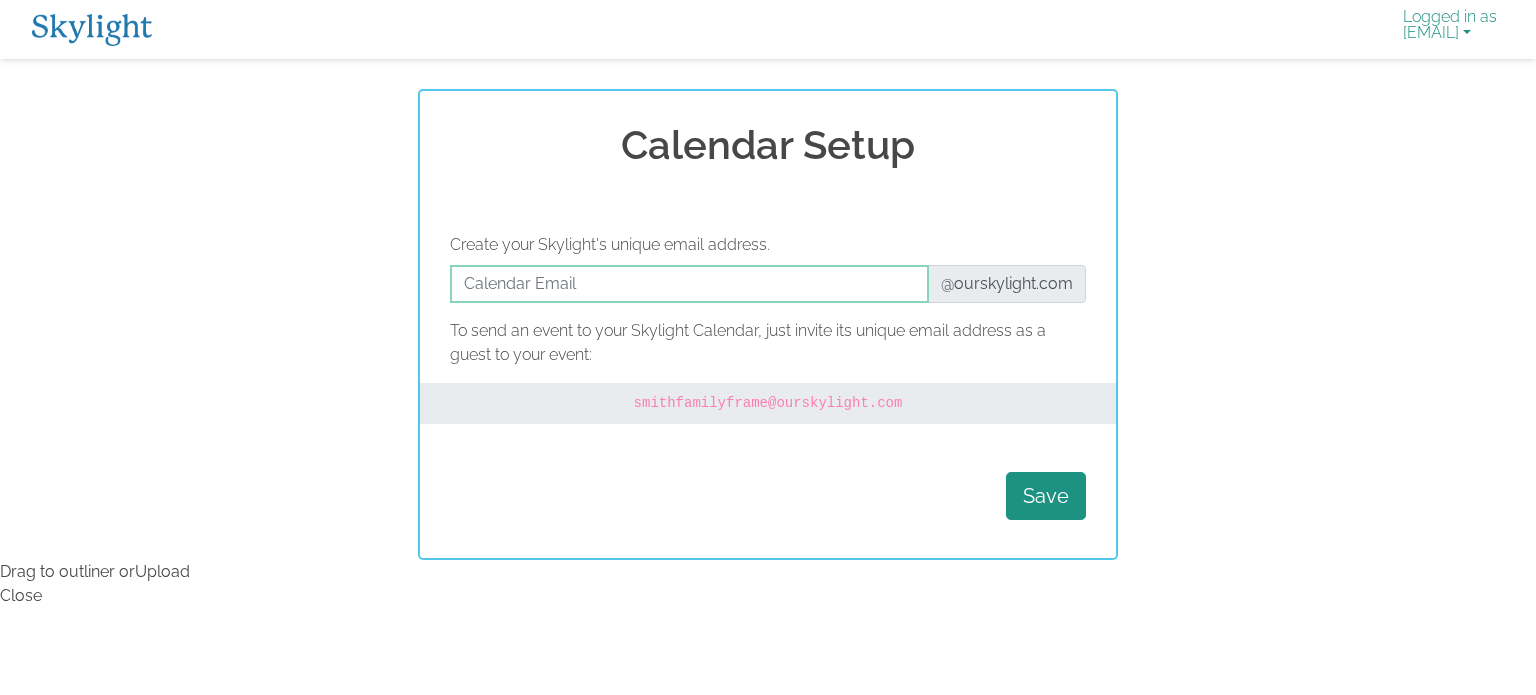 click on "Logged in as [EMAIL]" at bounding box center (1450, 29) 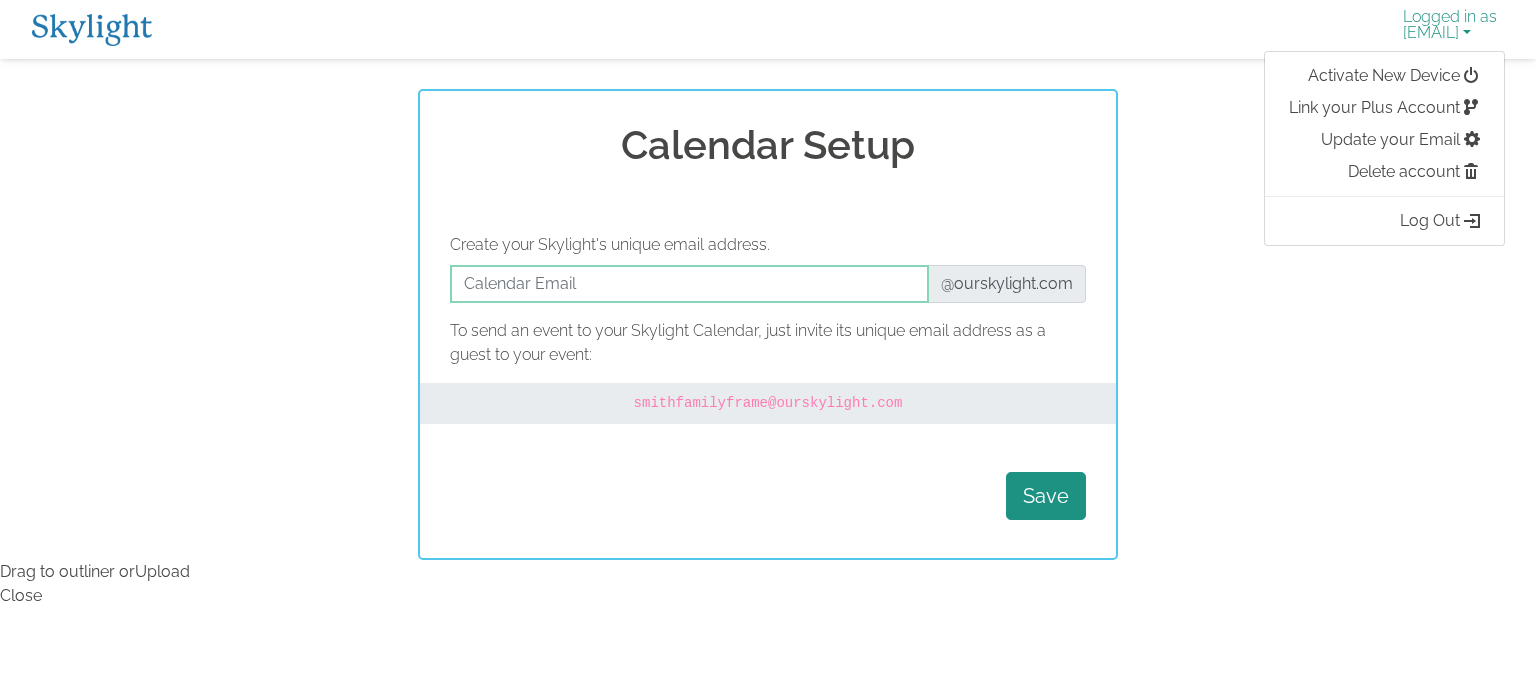 click on "Logged in as [EMAIL]" at bounding box center [1450, 29] 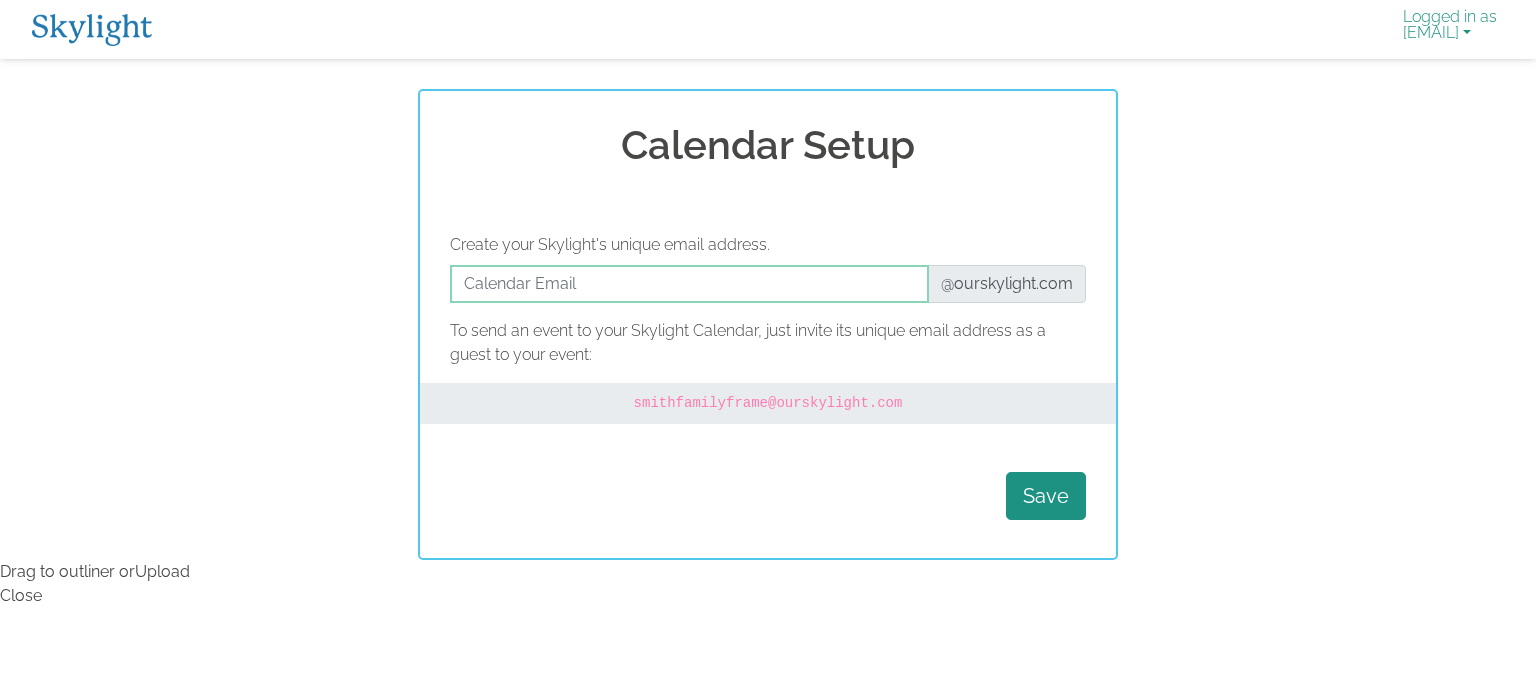 click on "Logged in as [EMAIL]" at bounding box center (1450, 29) 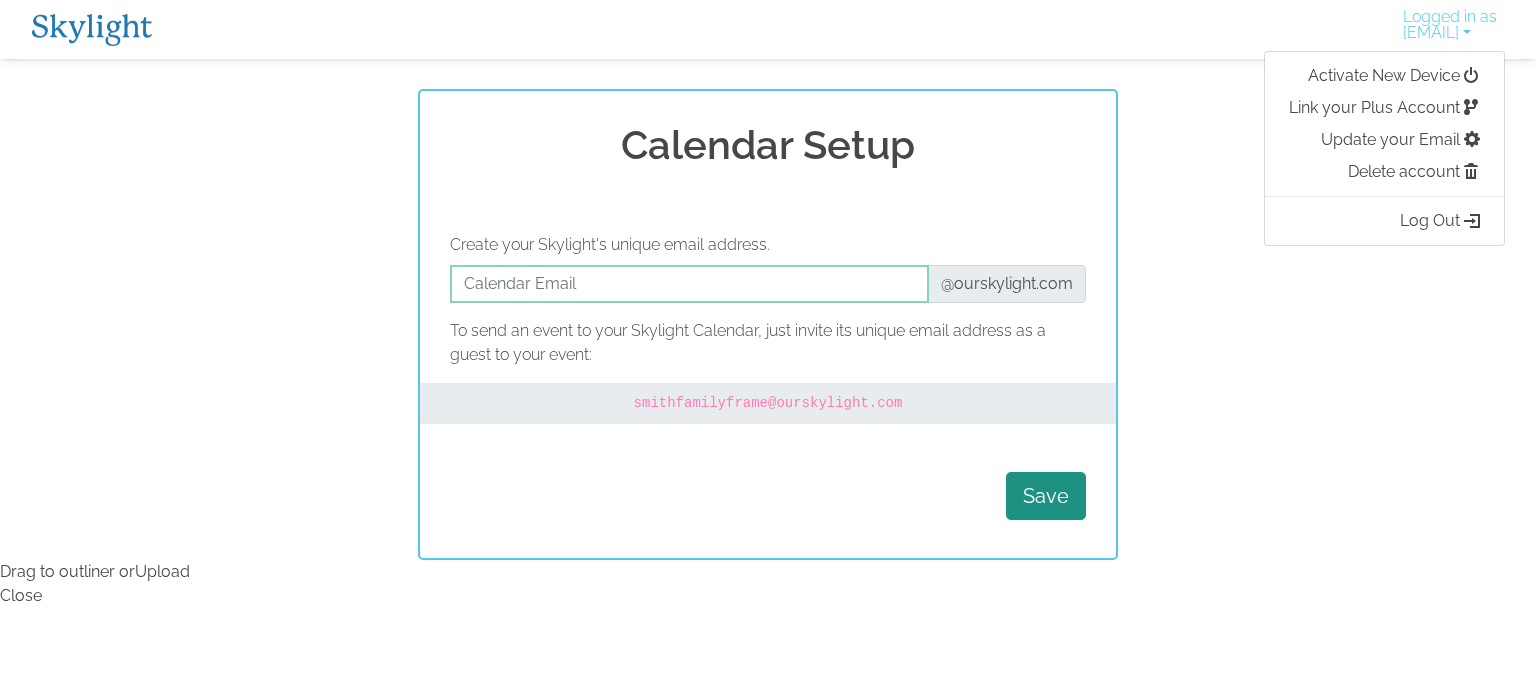 click on "Calendar Setup Create your Skylight's unique email address.   @[DOMAIN] To send an event to your Skylight Calendar, just invite its unique email address as a guest to your event: [EMAIL] Save" at bounding box center [768, 324] 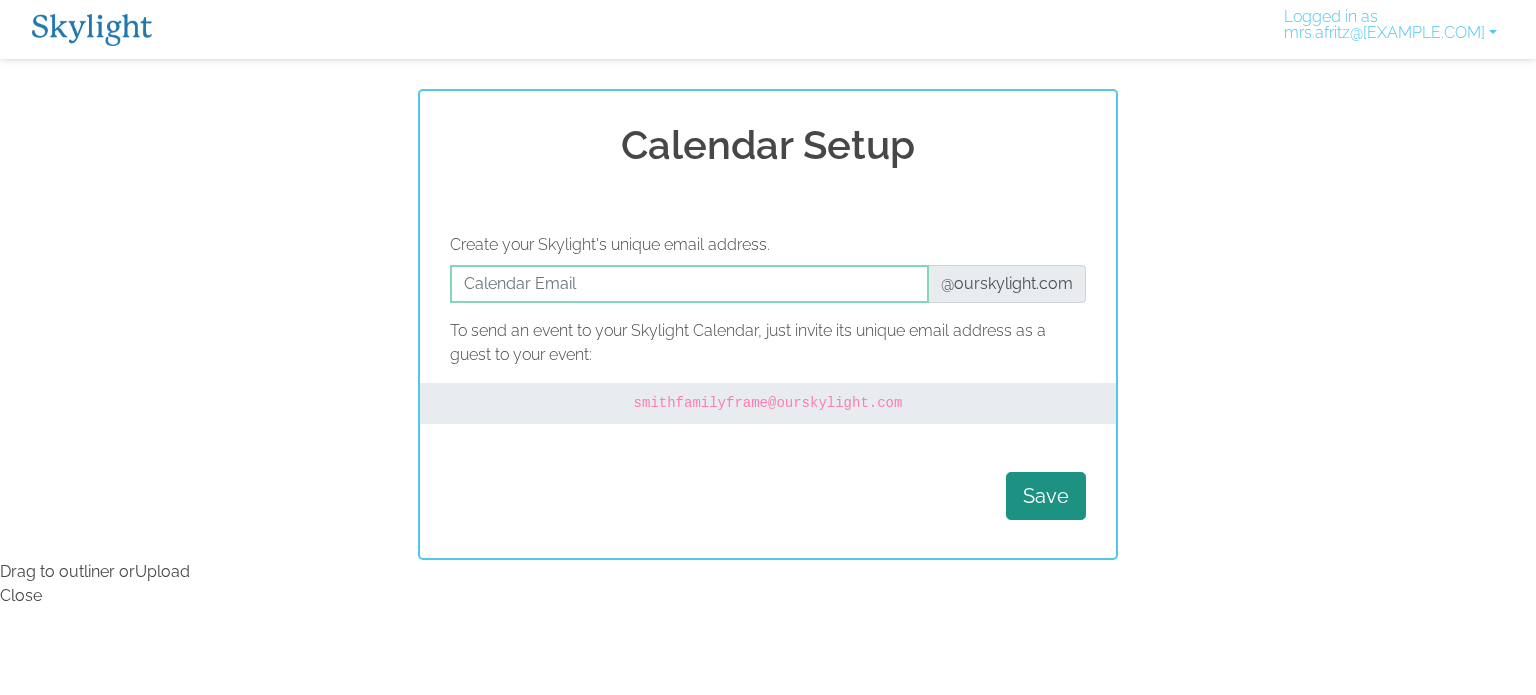 scroll, scrollTop: 0, scrollLeft: 0, axis: both 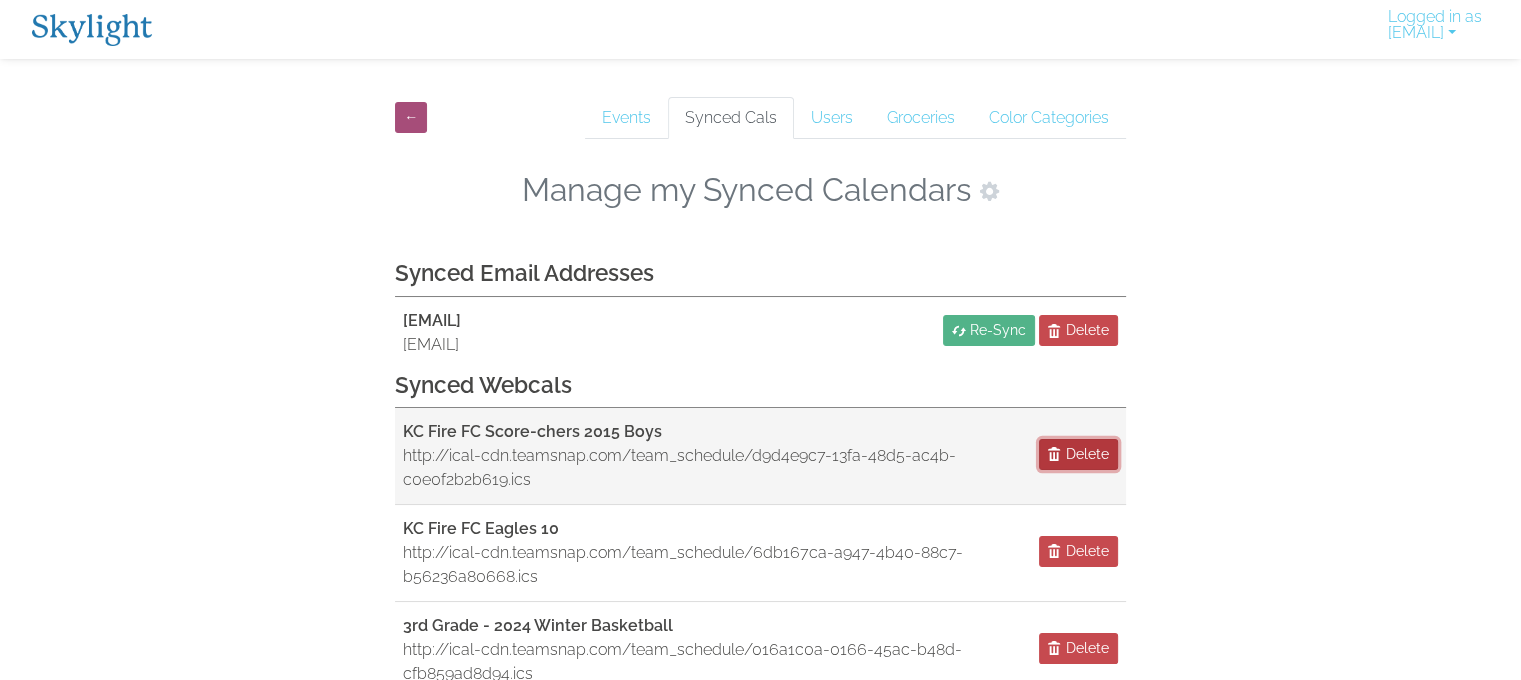 click on "Delete" at bounding box center [1087, 454] 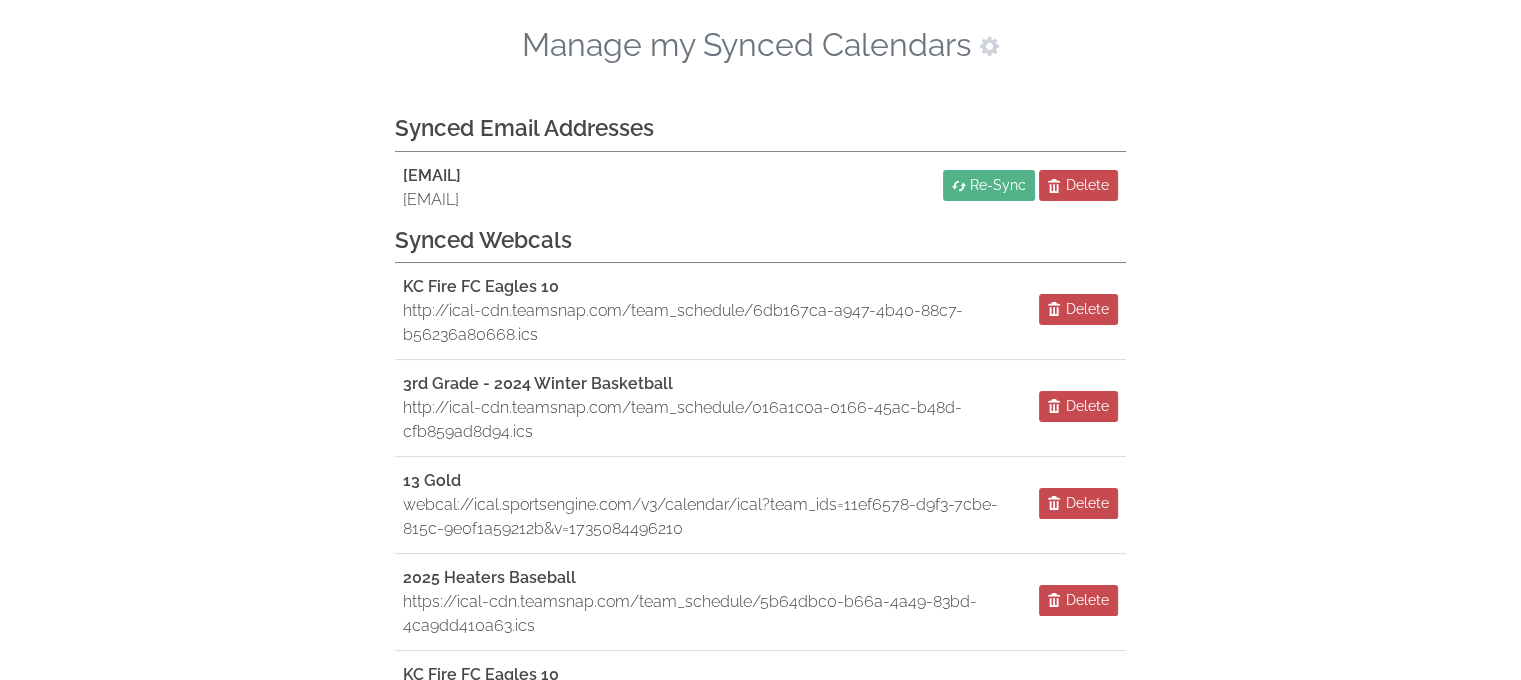scroll, scrollTop: 221, scrollLeft: 0, axis: vertical 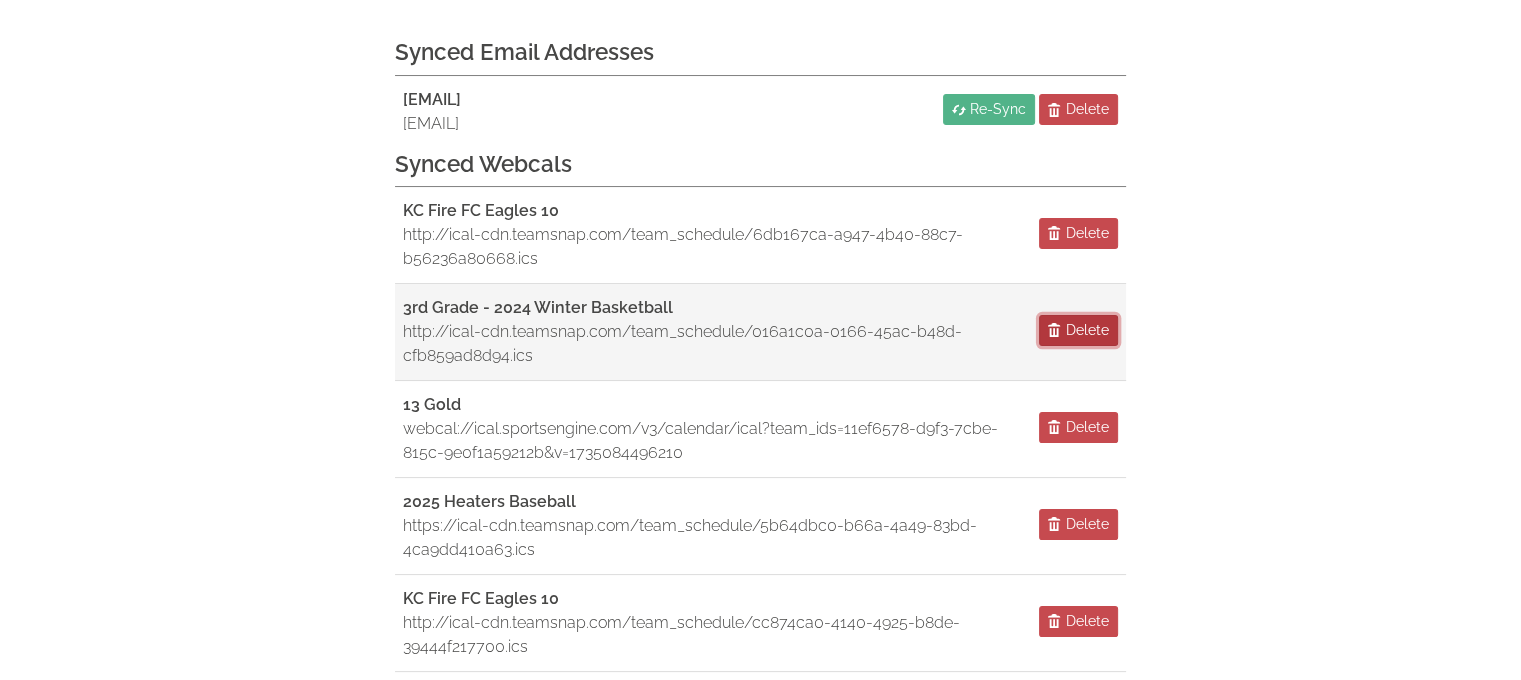 click on "Delete" at bounding box center [1087, 330] 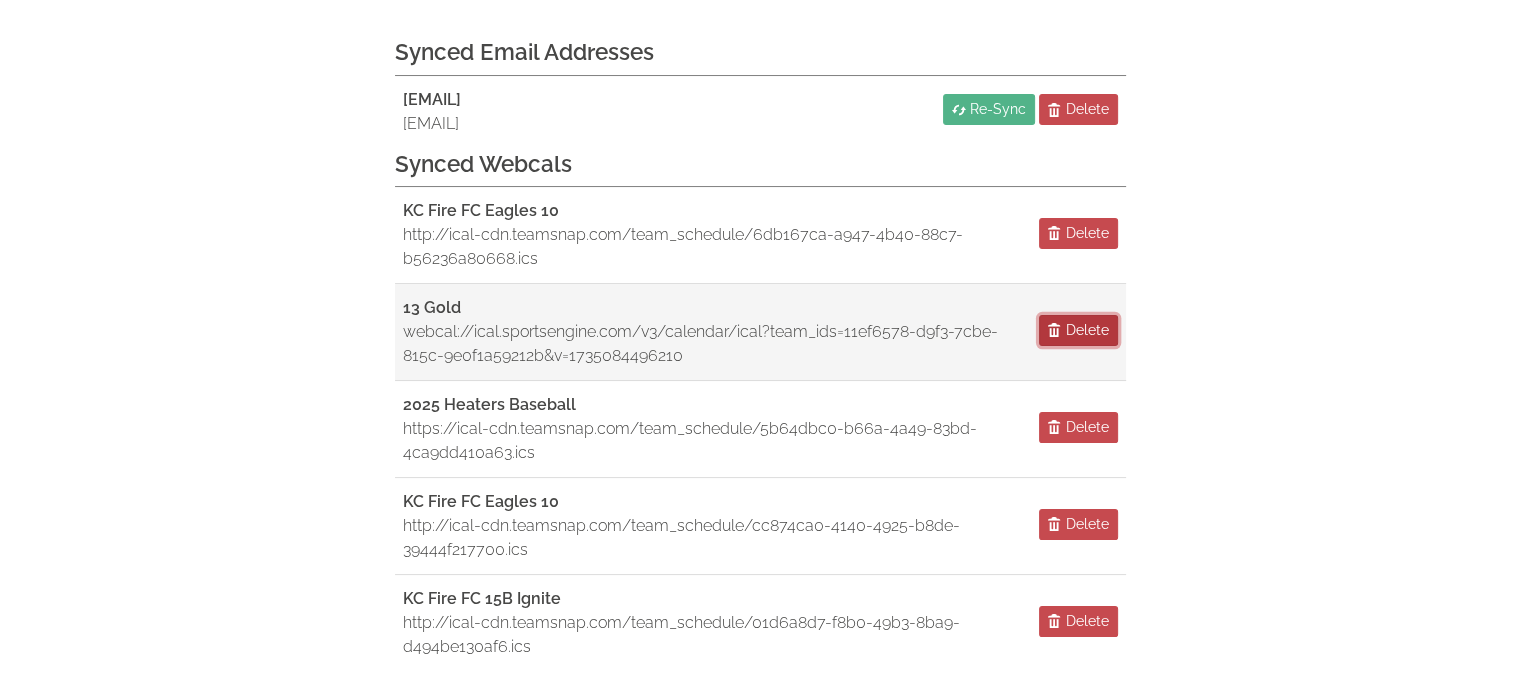 click on "Delete" at bounding box center (1087, 330) 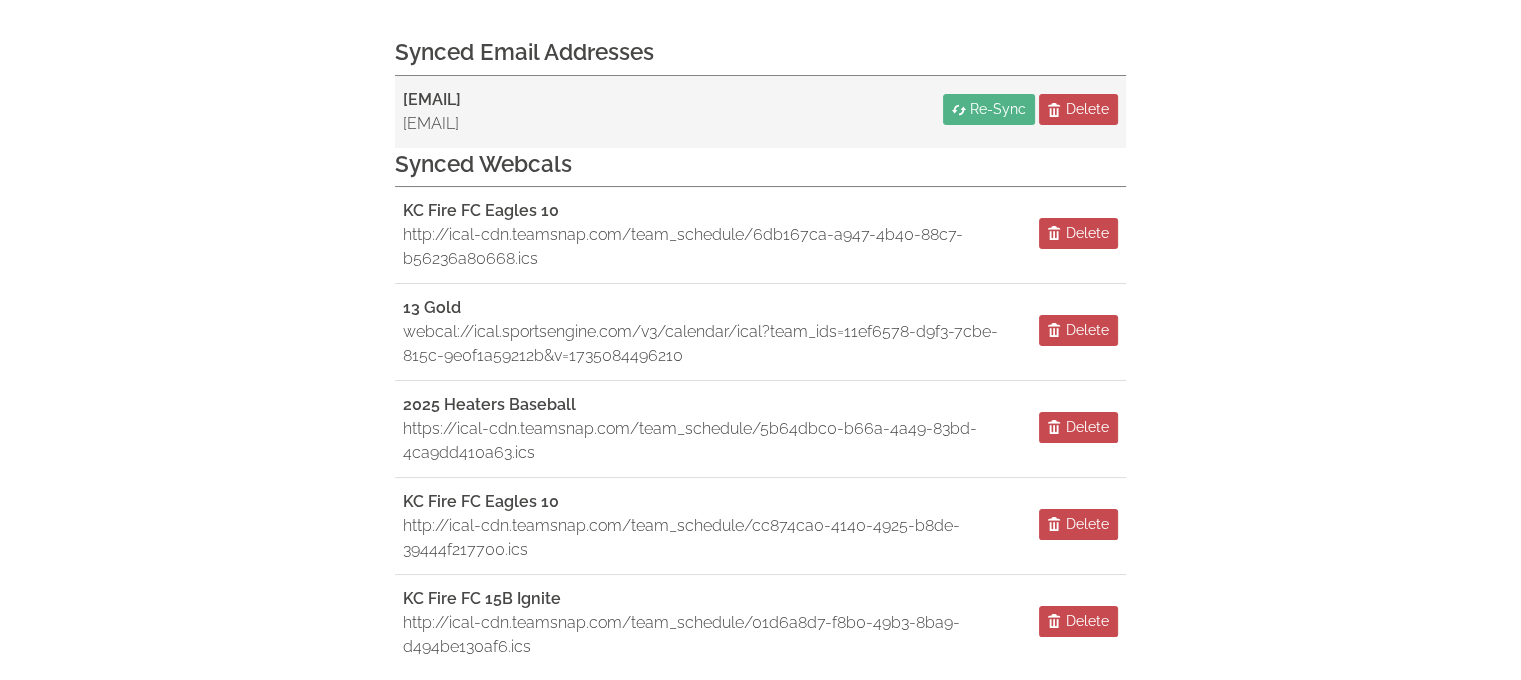 scroll, scrollTop: 198, scrollLeft: 0, axis: vertical 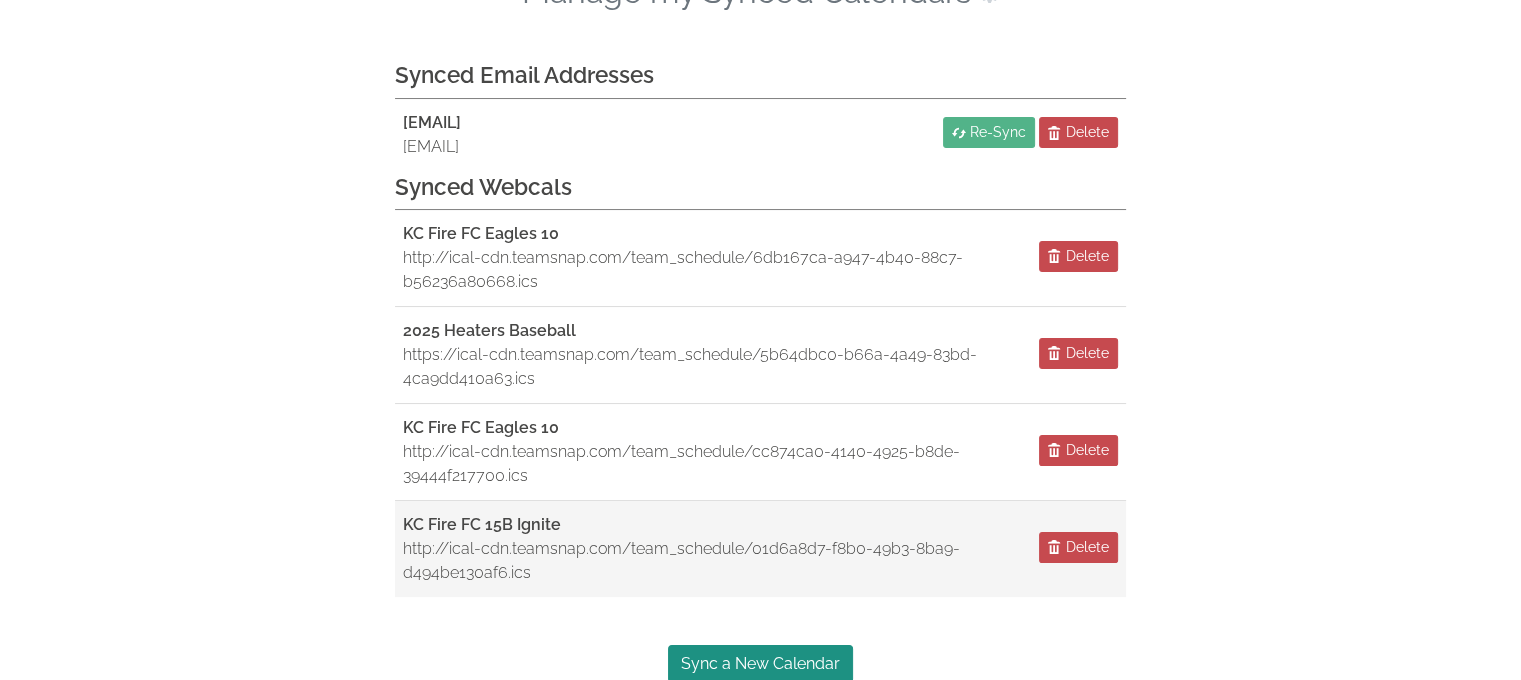 click on "http://ical-cdn.teamsnap.com/team_schedule/01d6a8d7-f8b0-49b3-8ba9-d494be130af6.ics" at bounding box center [703, 561] 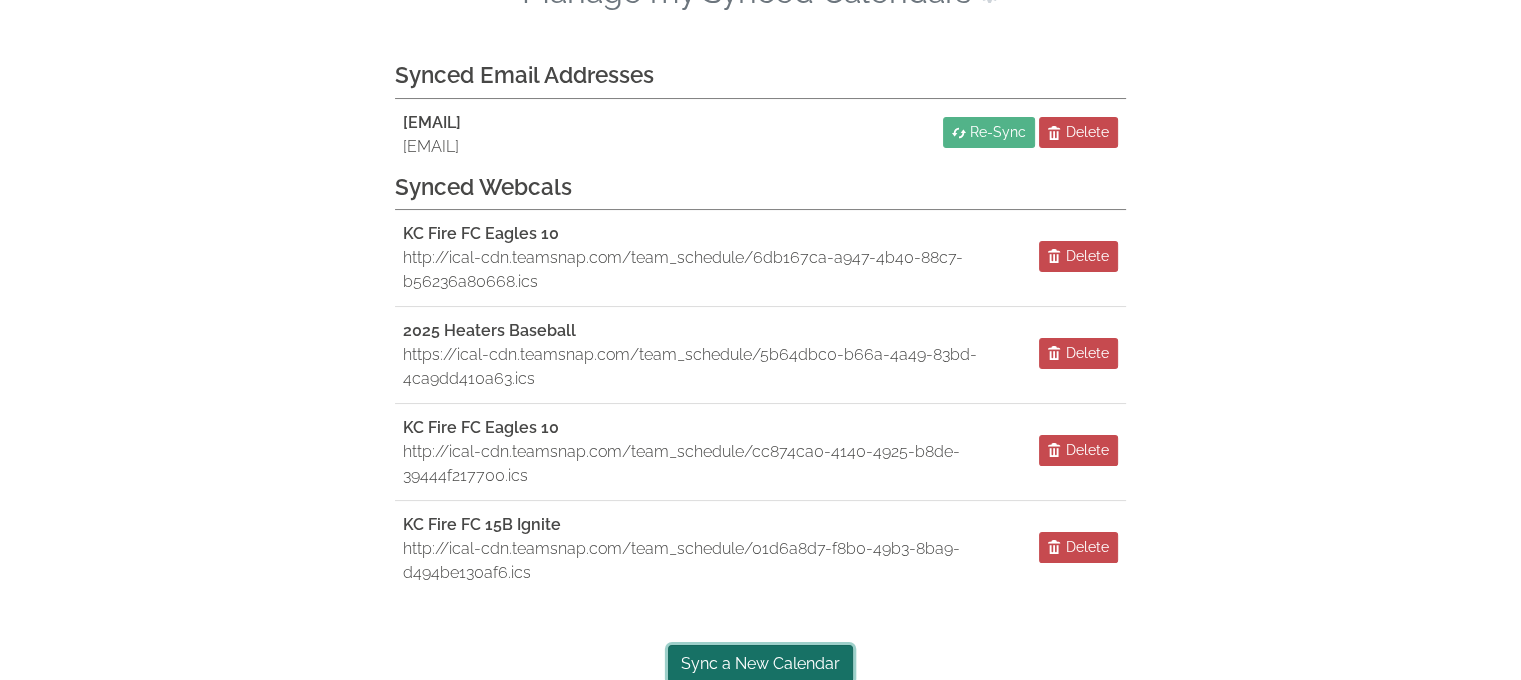 click on "Sync a New Calendar" at bounding box center [760, 664] 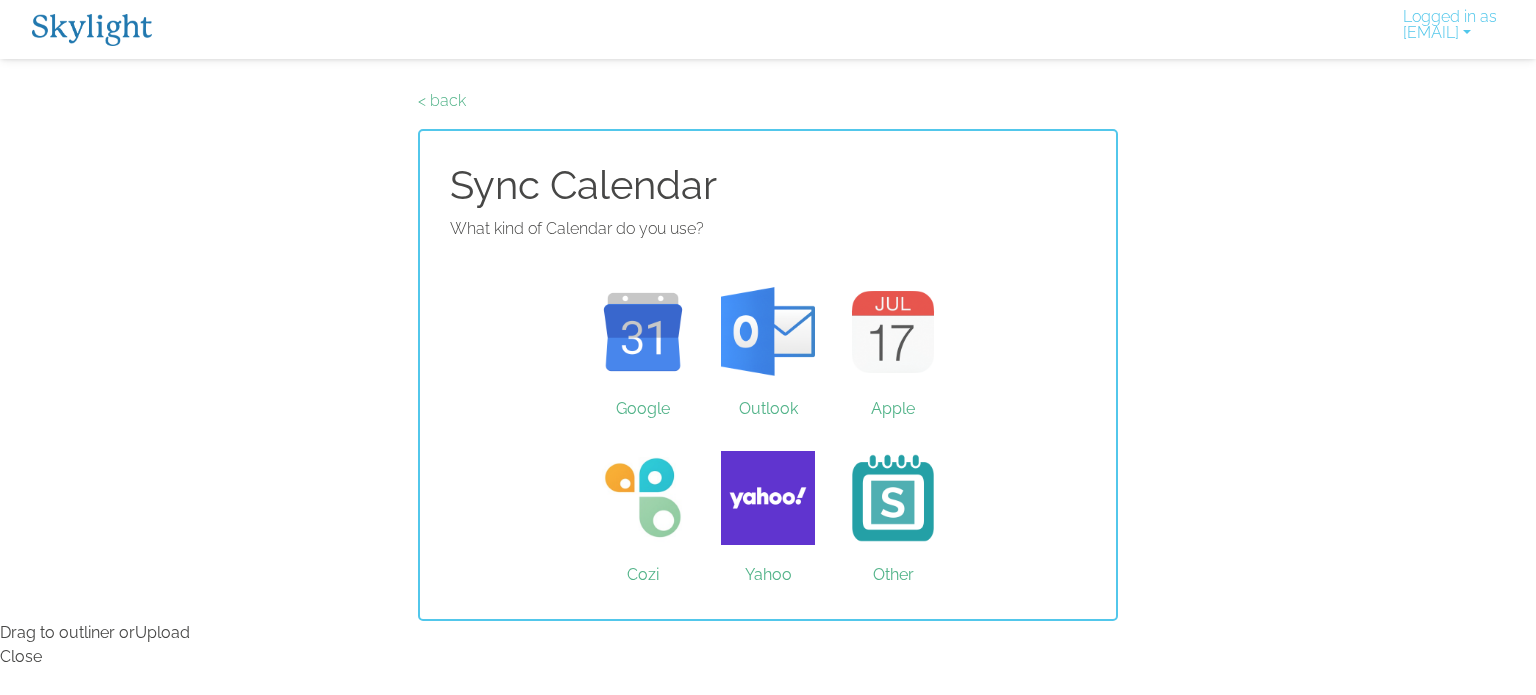 scroll, scrollTop: 0, scrollLeft: 0, axis: both 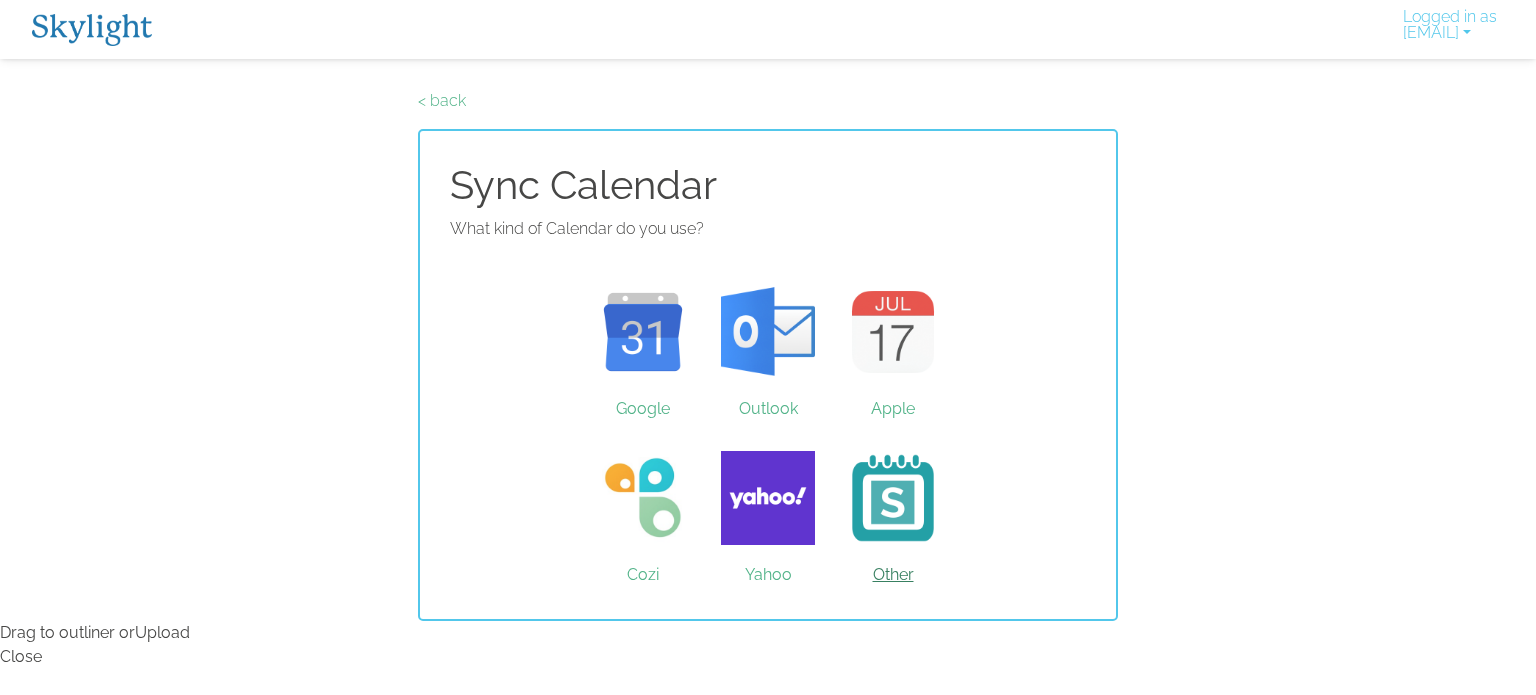 click on "Other" at bounding box center [893, 498] 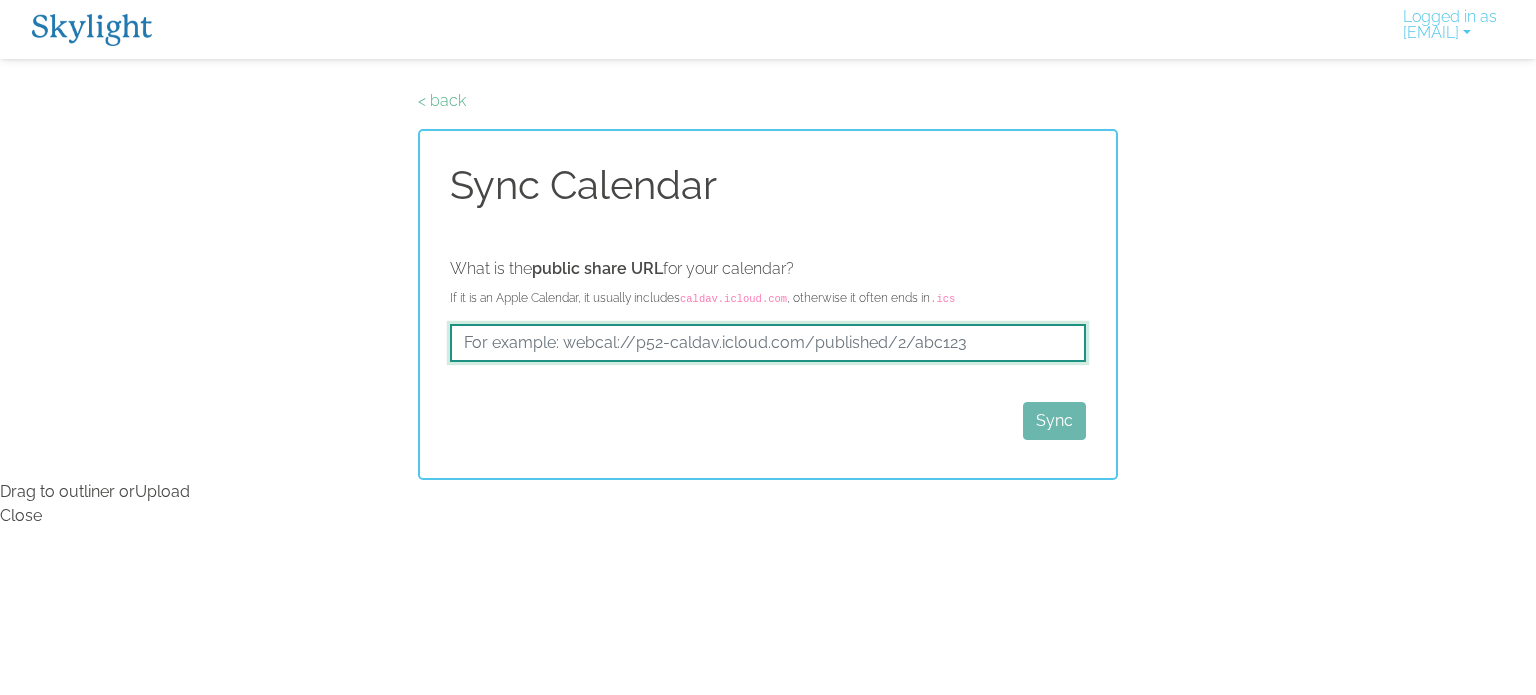 click at bounding box center [768, 343] 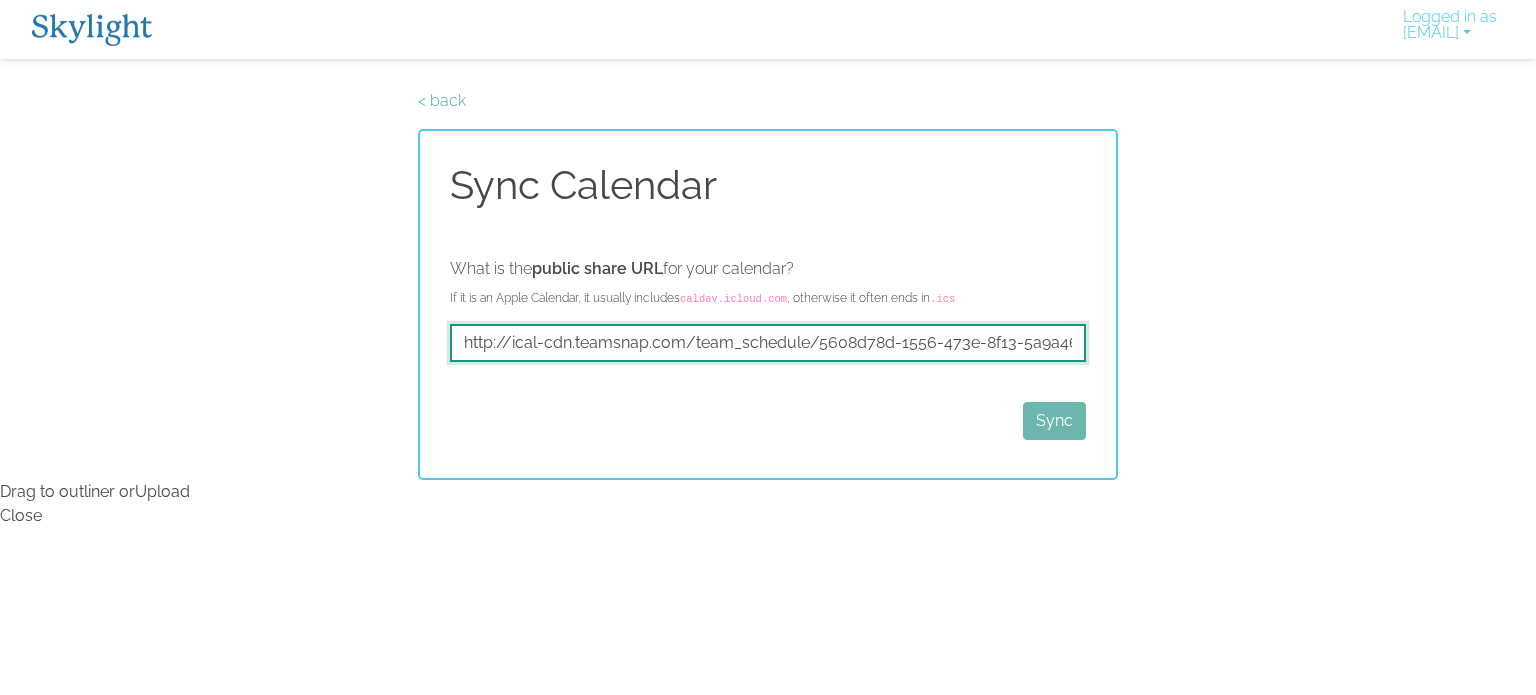 scroll, scrollTop: 0, scrollLeft: 78, axis: horizontal 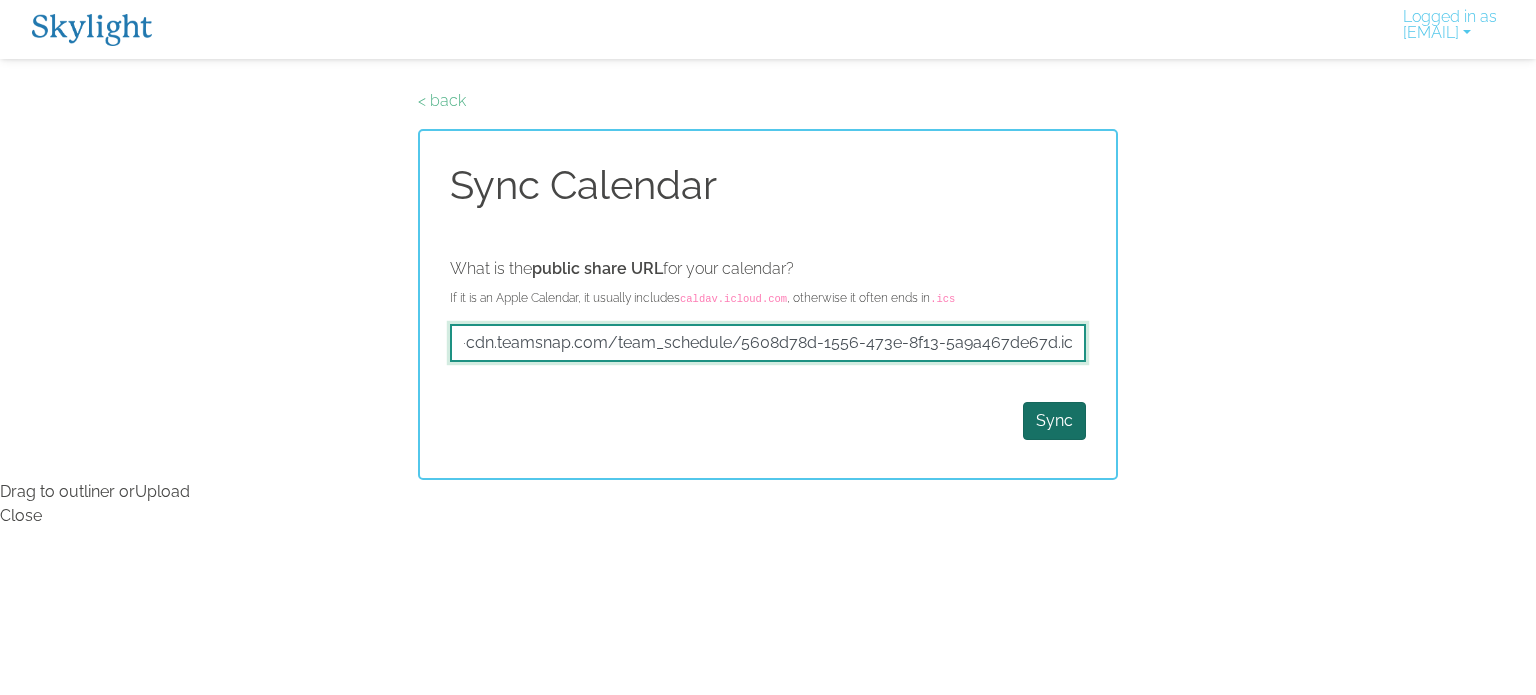 type on "http://ical-cdn.teamsnap.com/team_schedule/5608d78d-1556-473e-8f13-5a9a467de67d.ics" 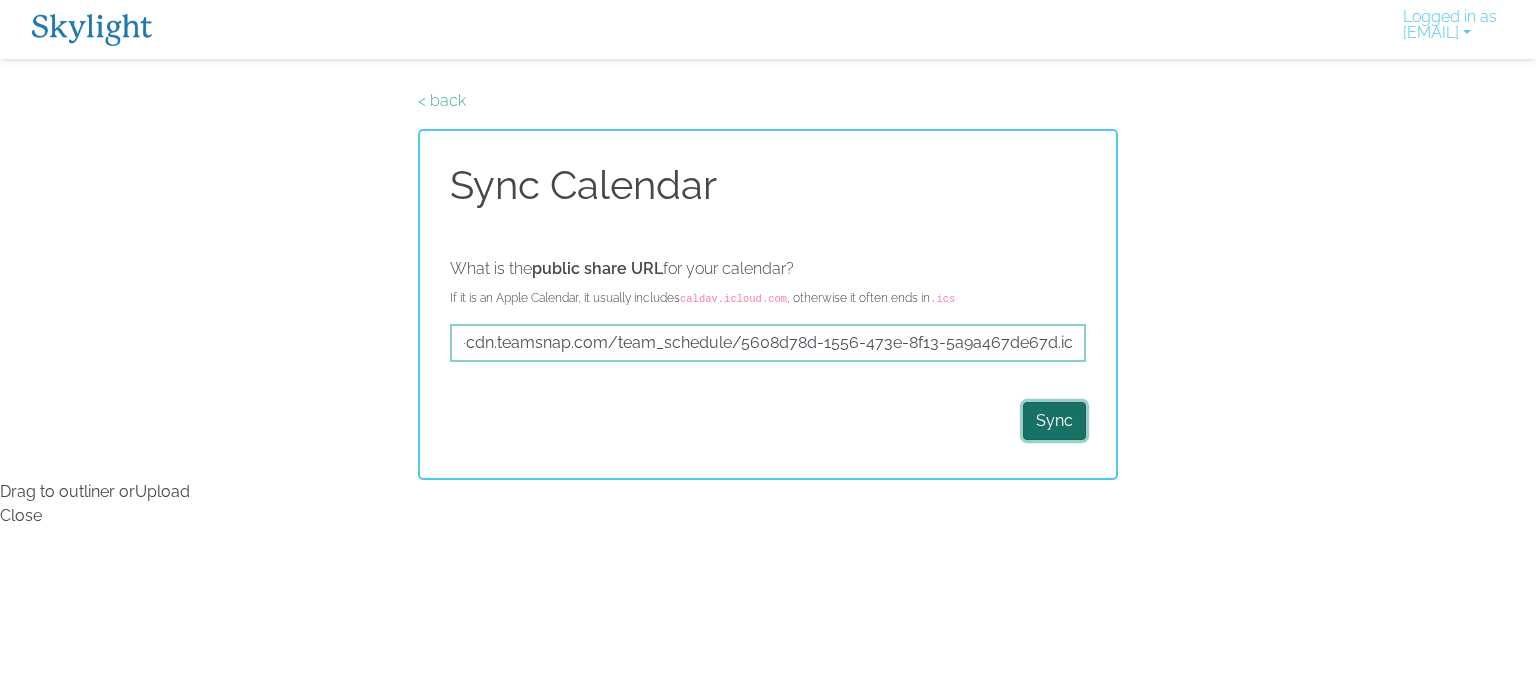 scroll, scrollTop: 0, scrollLeft: 0, axis: both 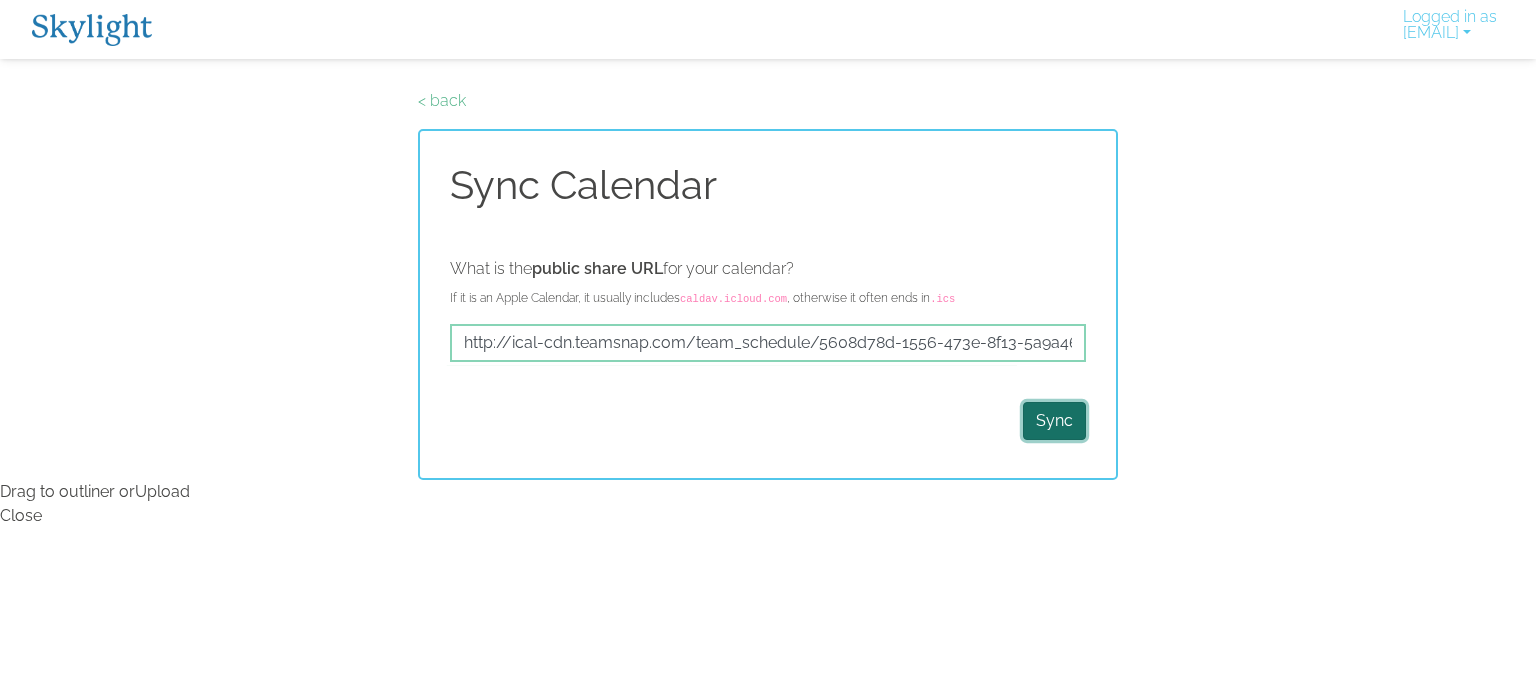 click on "Sync" at bounding box center [1054, 421] 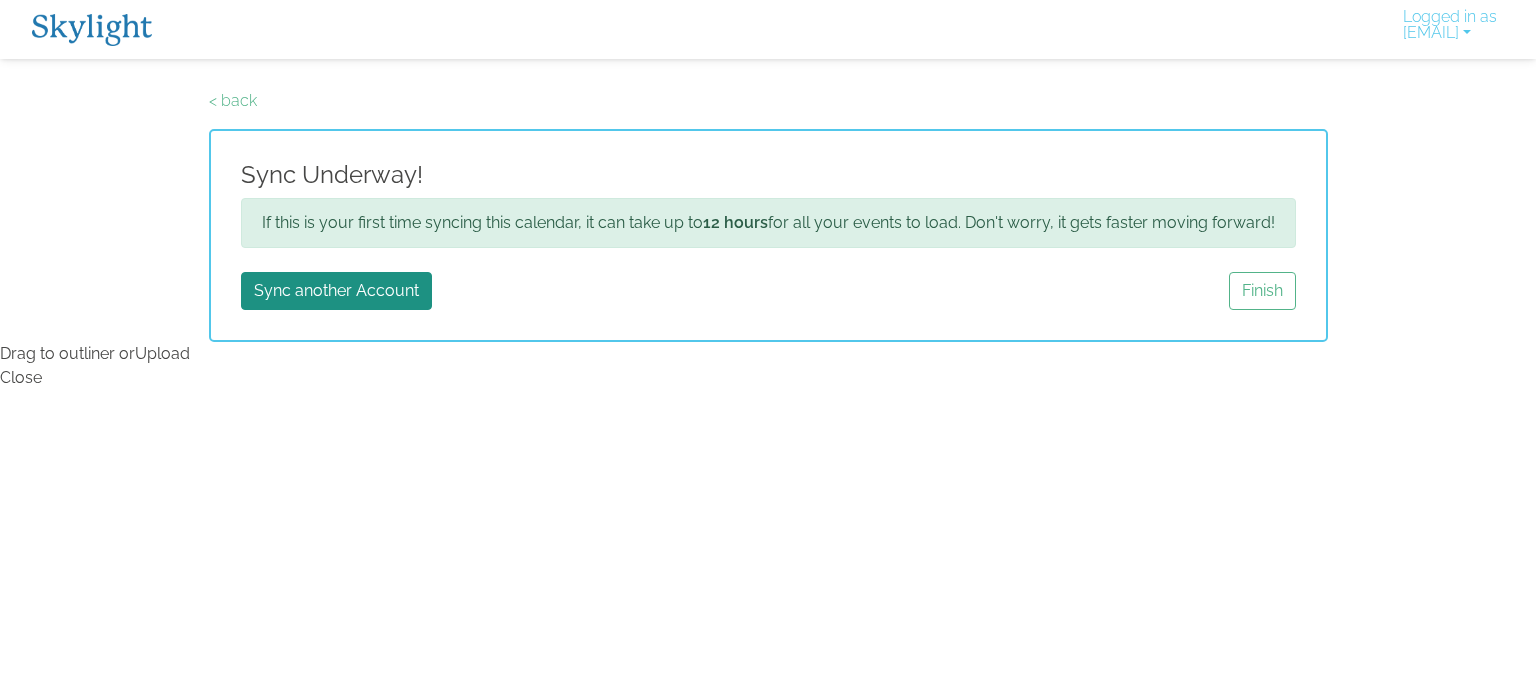 scroll, scrollTop: 0, scrollLeft: 0, axis: both 